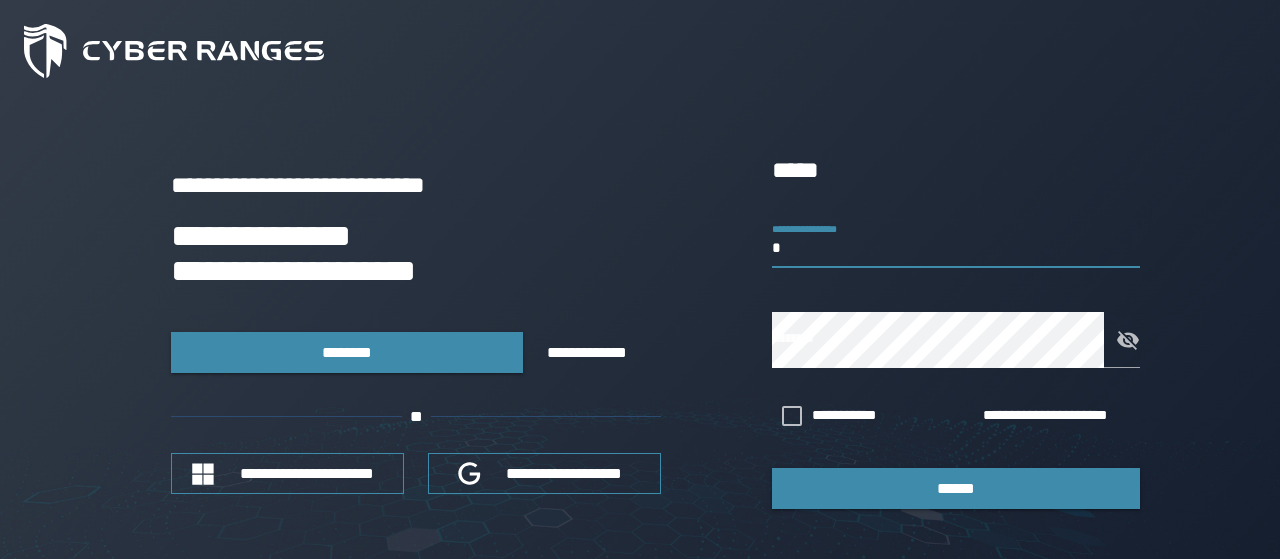 scroll, scrollTop: 0, scrollLeft: 0, axis: both 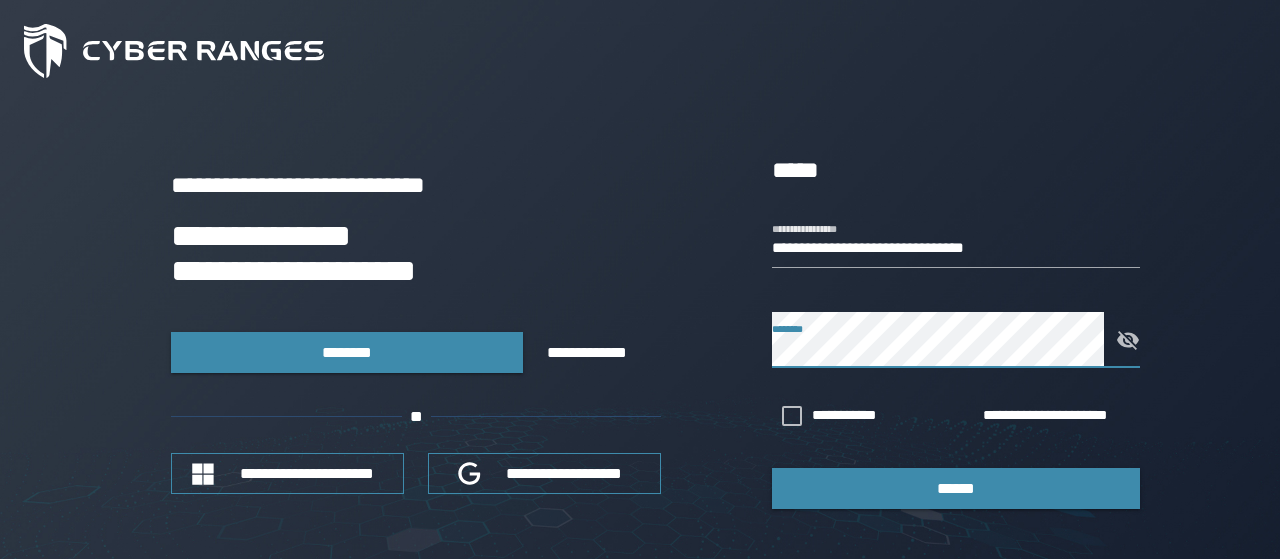 click 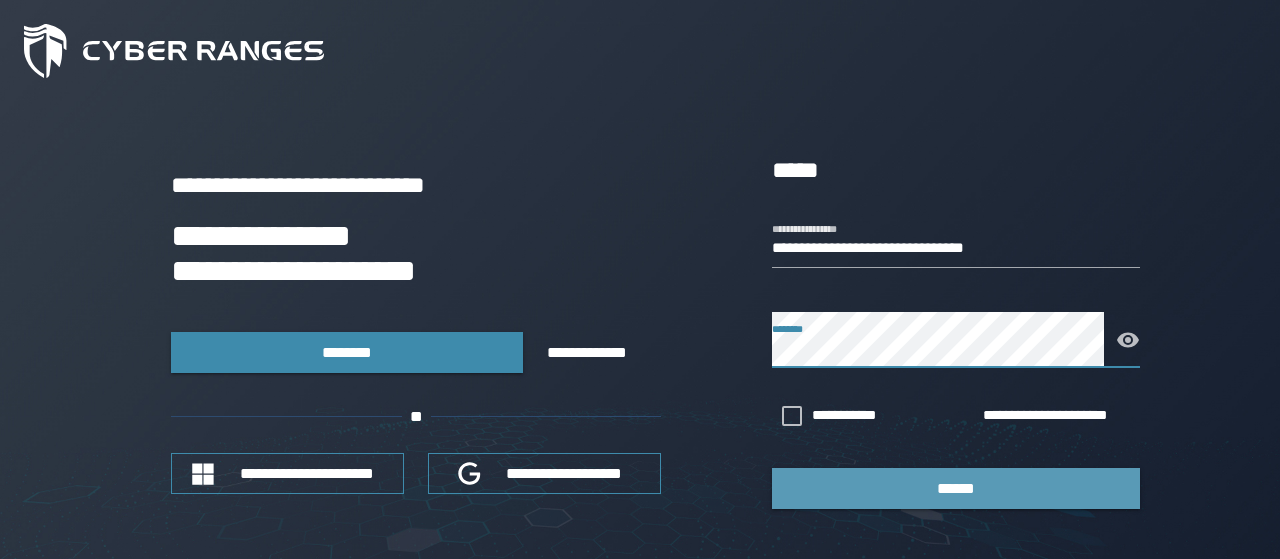 click on "******" at bounding box center (956, 488) 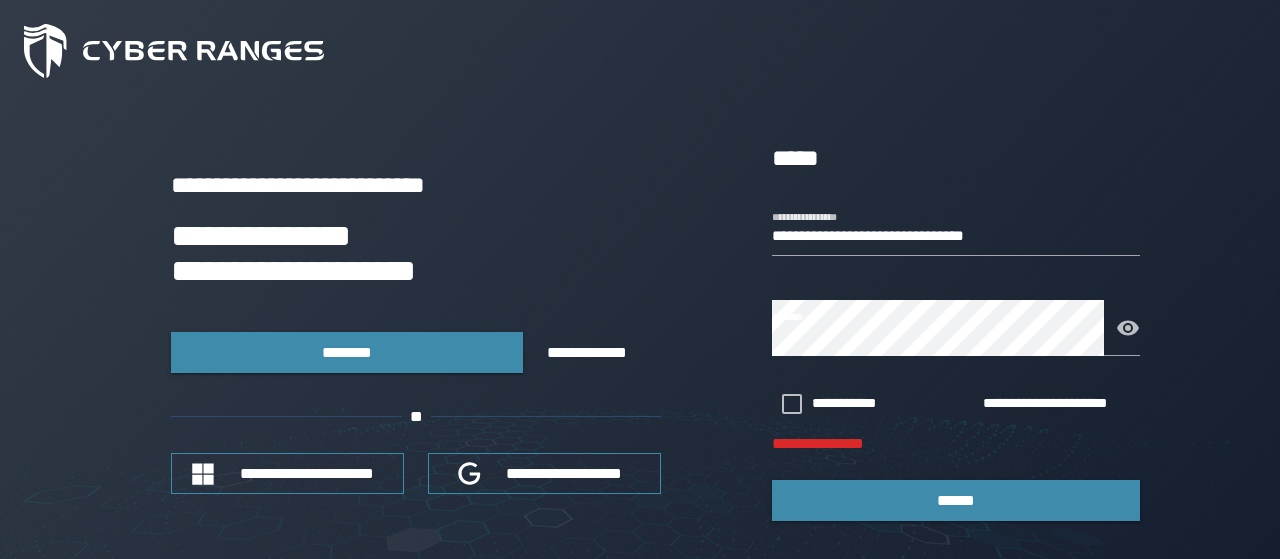click on "**********" at bounding box center [956, 330] 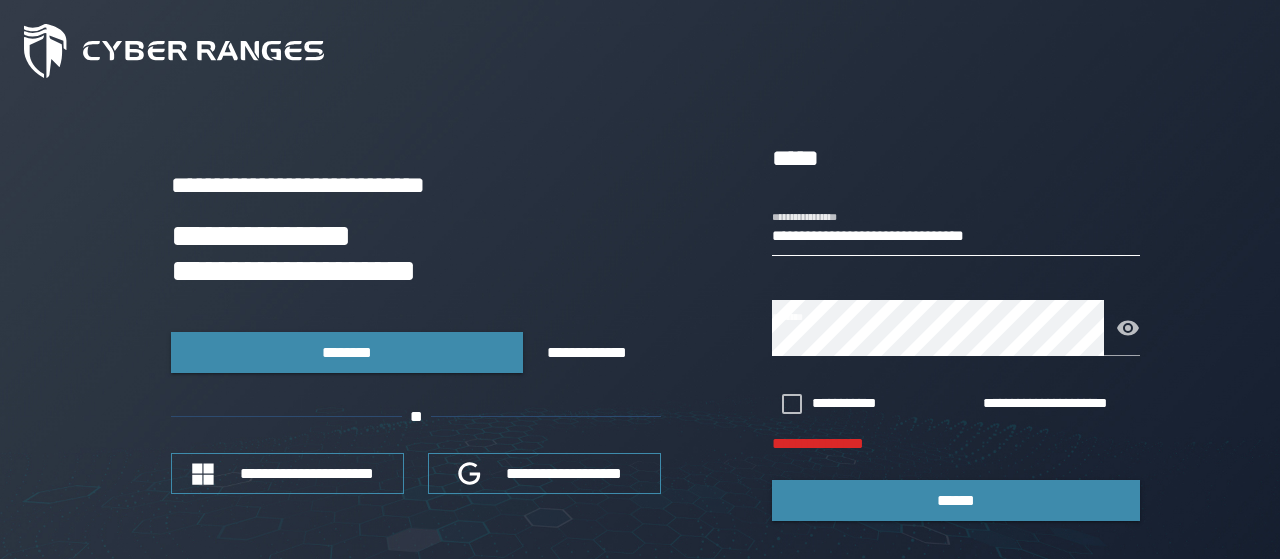 click on "**********" at bounding box center [956, 228] 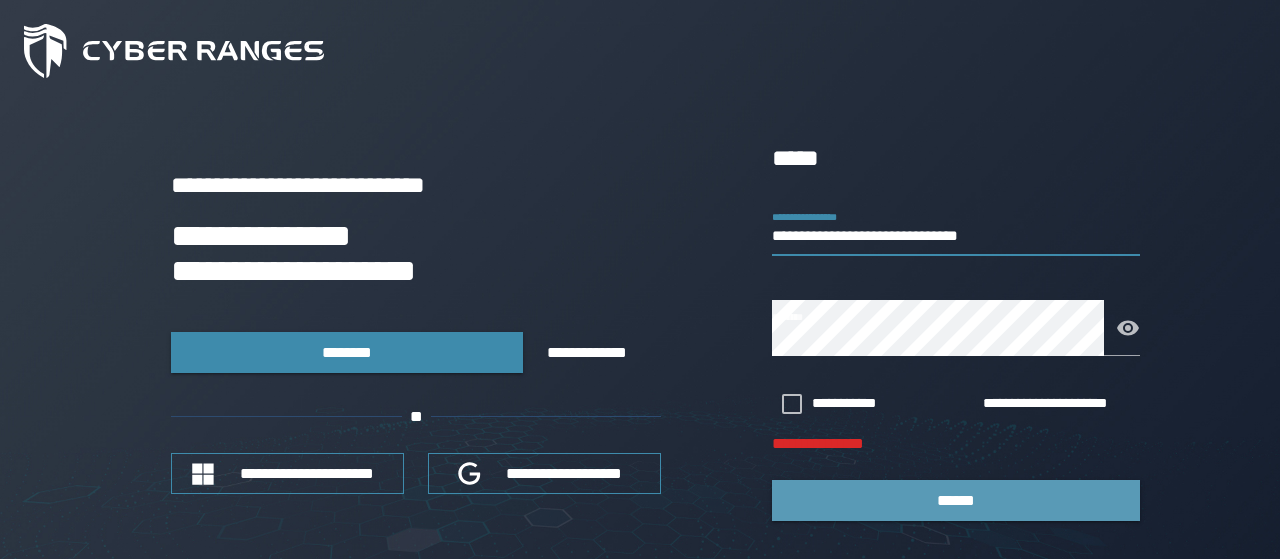 type on "**********" 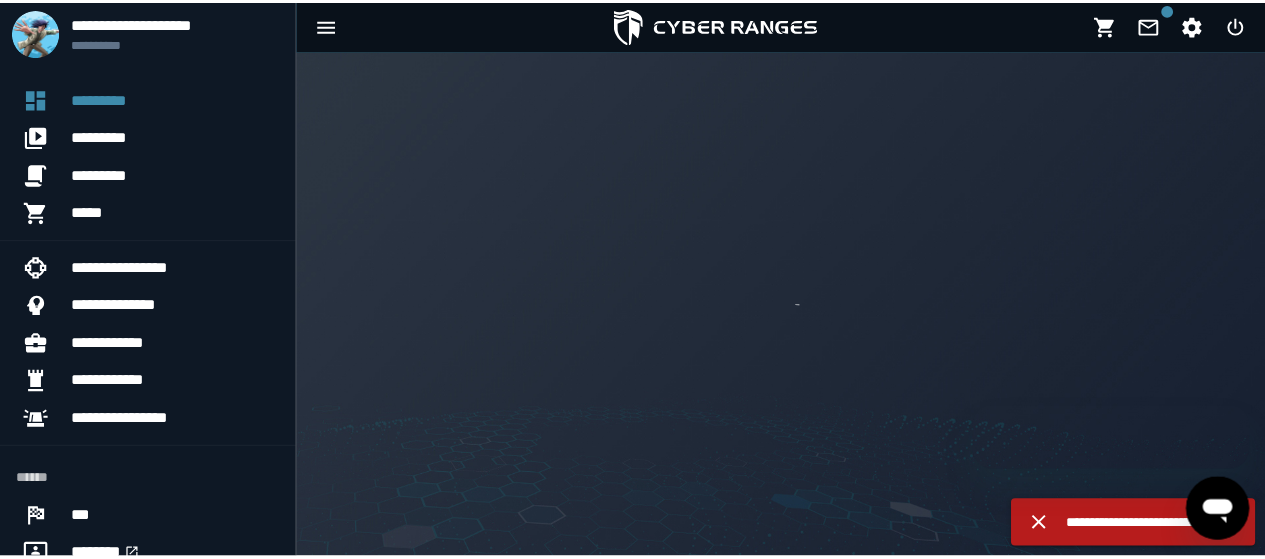 scroll, scrollTop: 0, scrollLeft: 0, axis: both 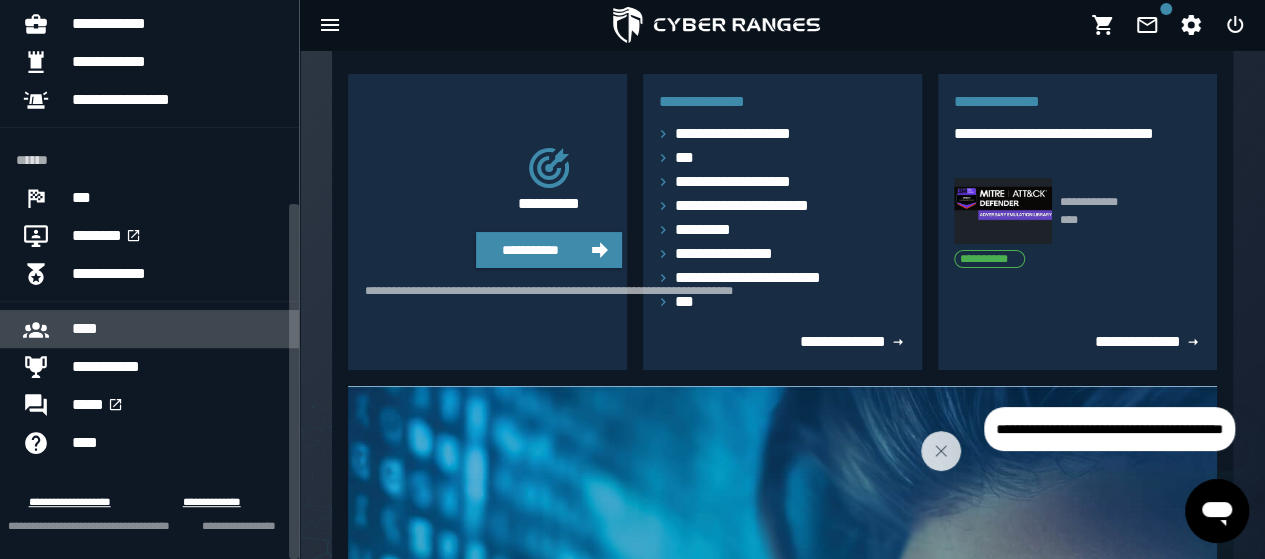 click on "****" at bounding box center [177, 329] 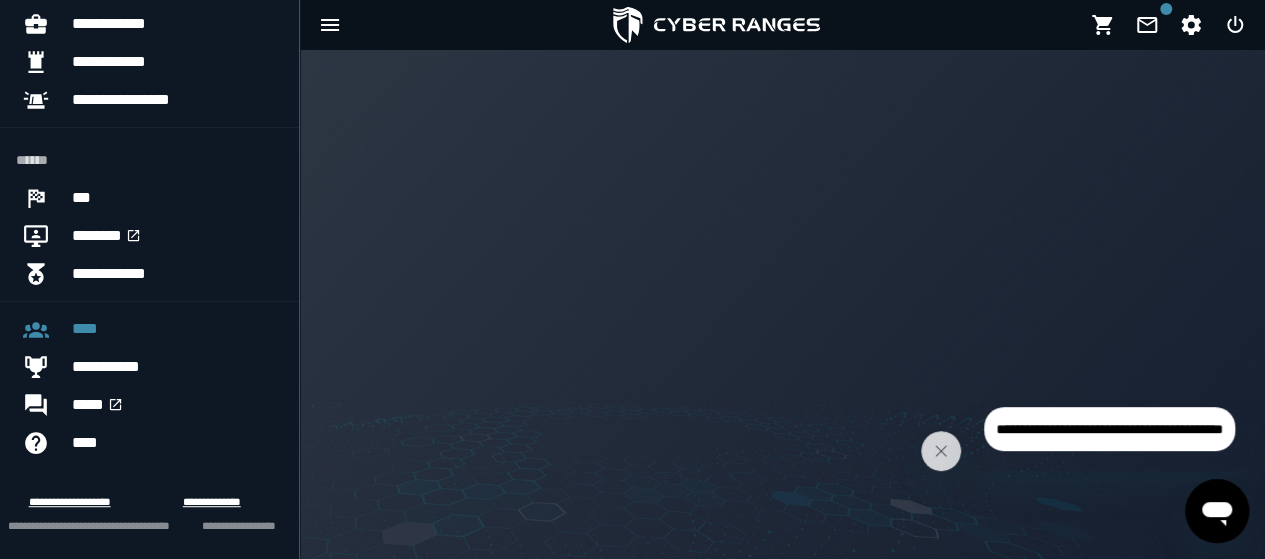 scroll, scrollTop: 0, scrollLeft: 0, axis: both 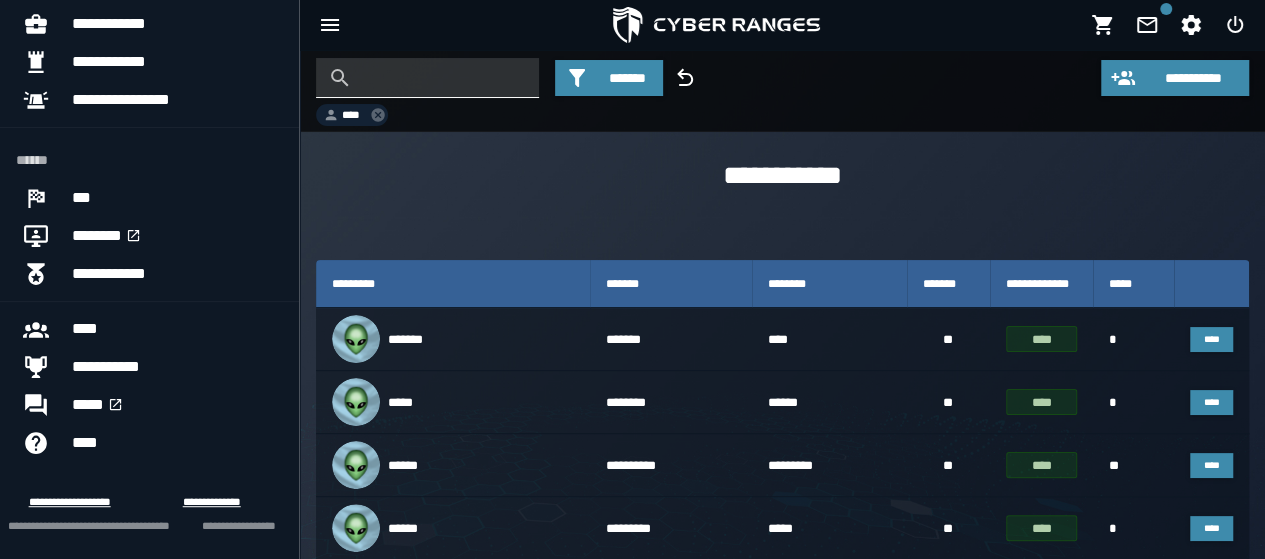 click at bounding box center (442, 78) 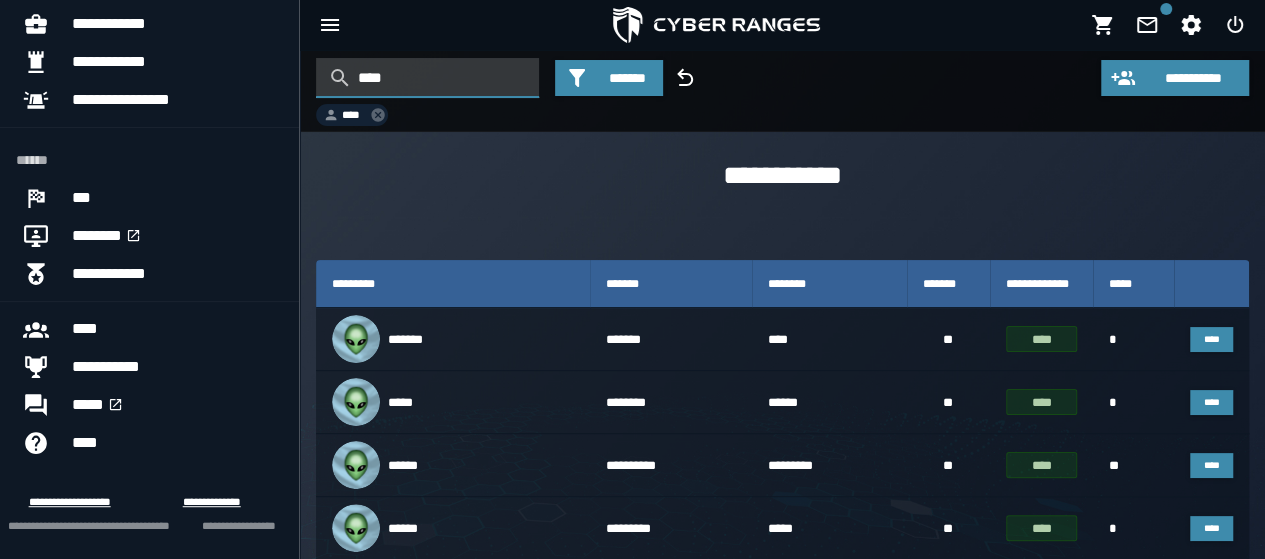 type on "****" 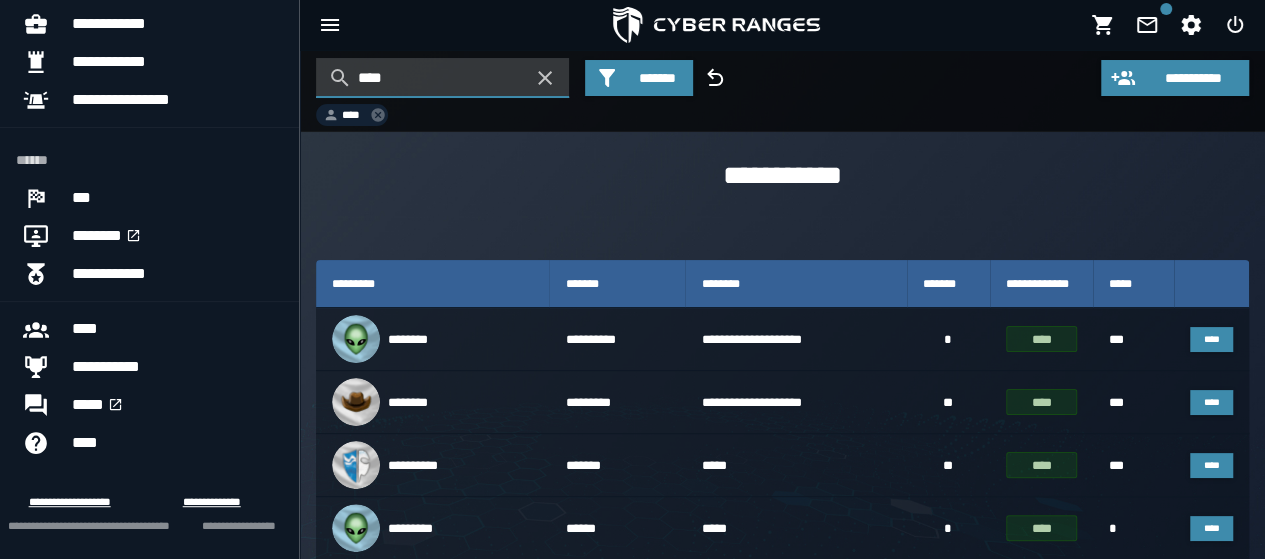 scroll, scrollTop: 49, scrollLeft: 0, axis: vertical 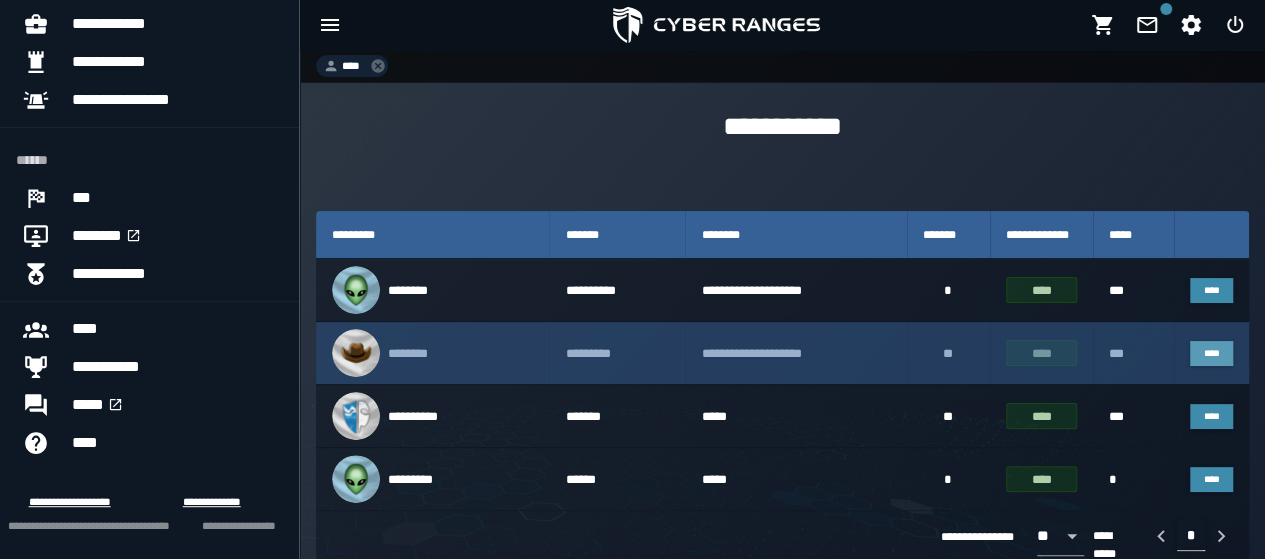 click on "****" at bounding box center (1211, 353) 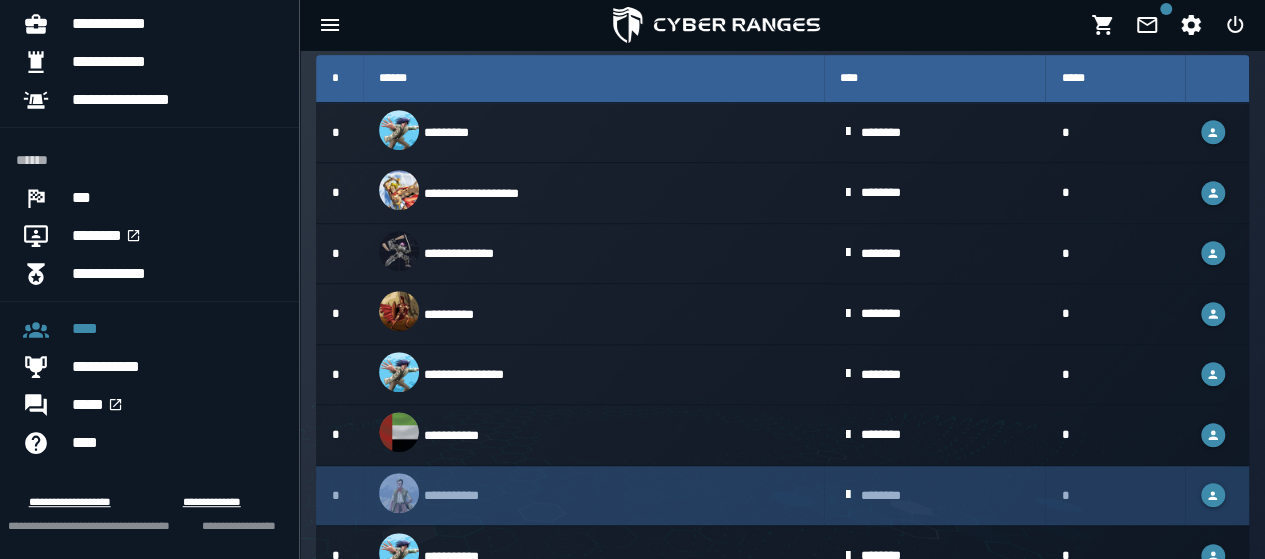 scroll, scrollTop: 594, scrollLeft: 0, axis: vertical 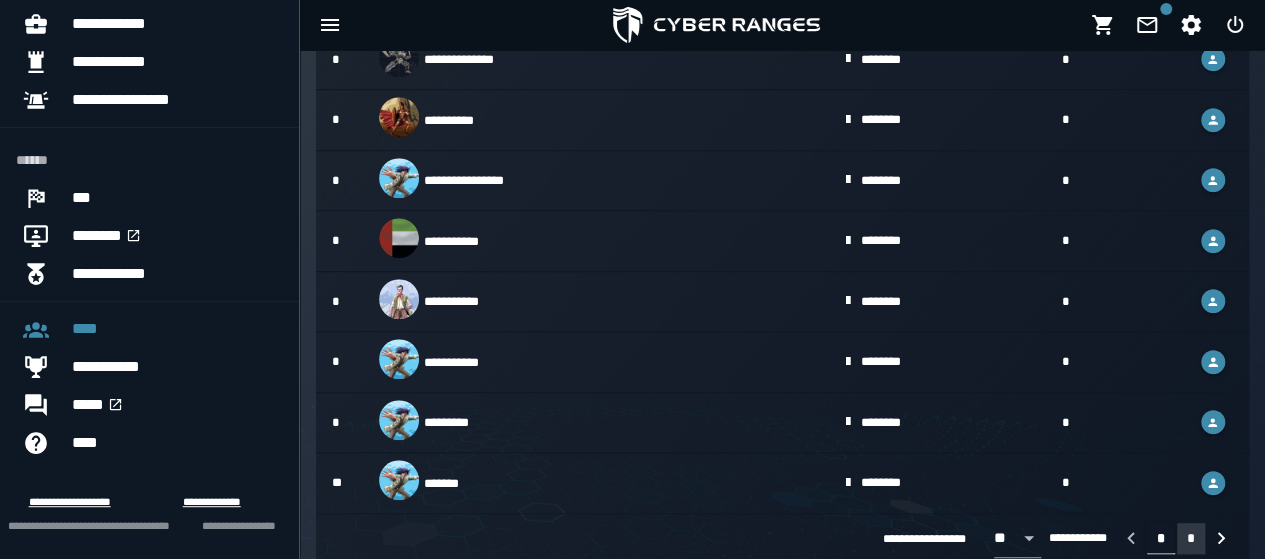 click on "*" at bounding box center [1191, 538] 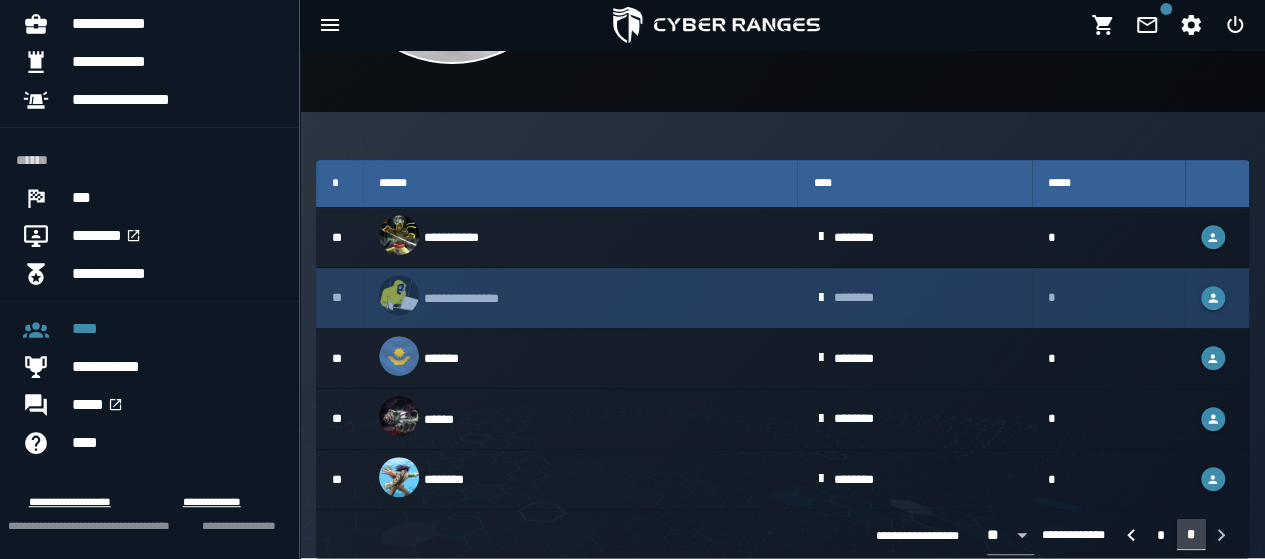 scroll, scrollTop: 293, scrollLeft: 0, axis: vertical 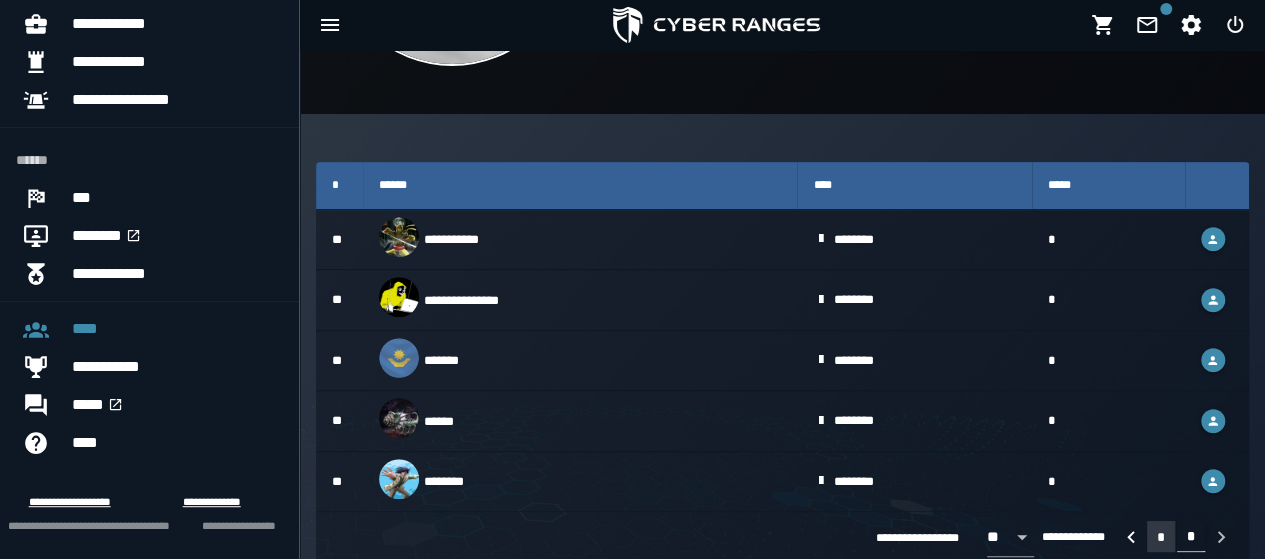 click on "*" at bounding box center [1161, 537] 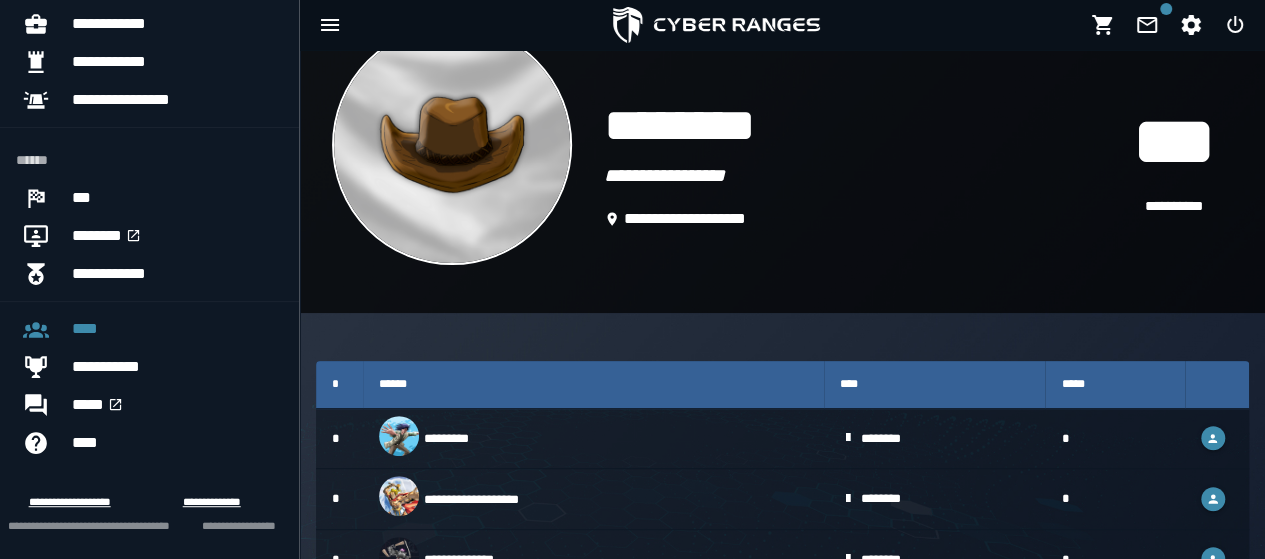 scroll, scrollTop: 0, scrollLeft: 0, axis: both 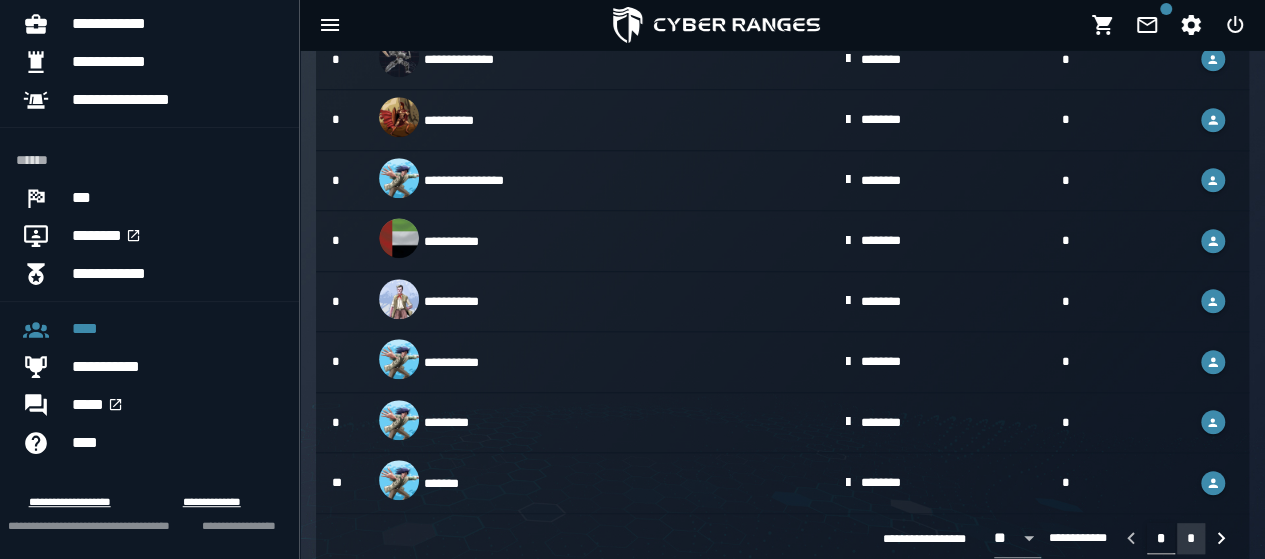 click on "*" at bounding box center [1191, 538] 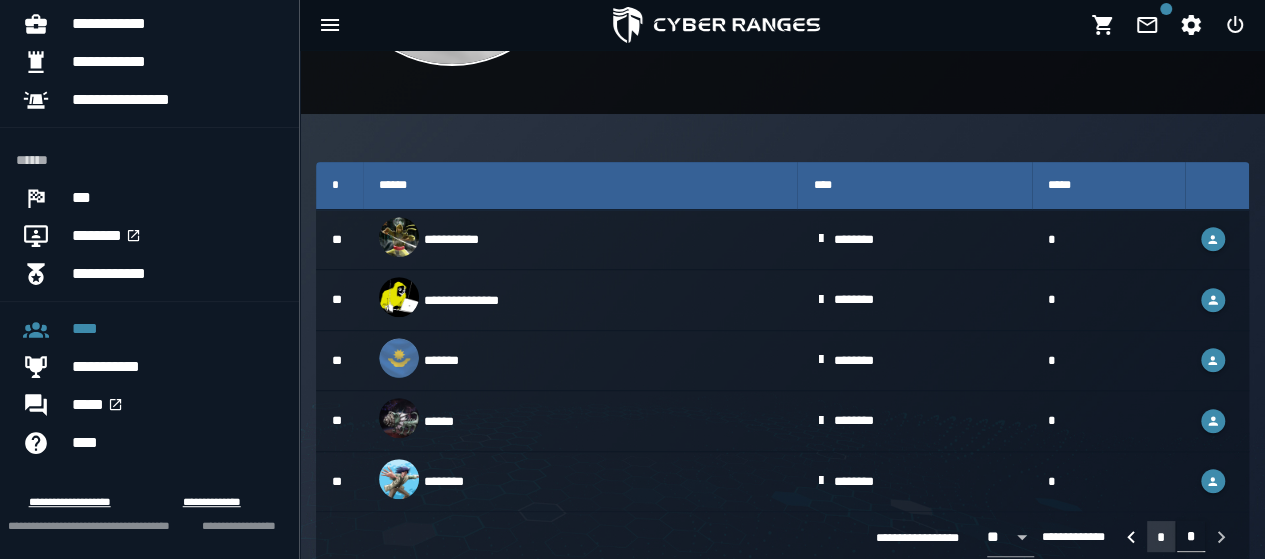 click on "*" at bounding box center [1161, 537] 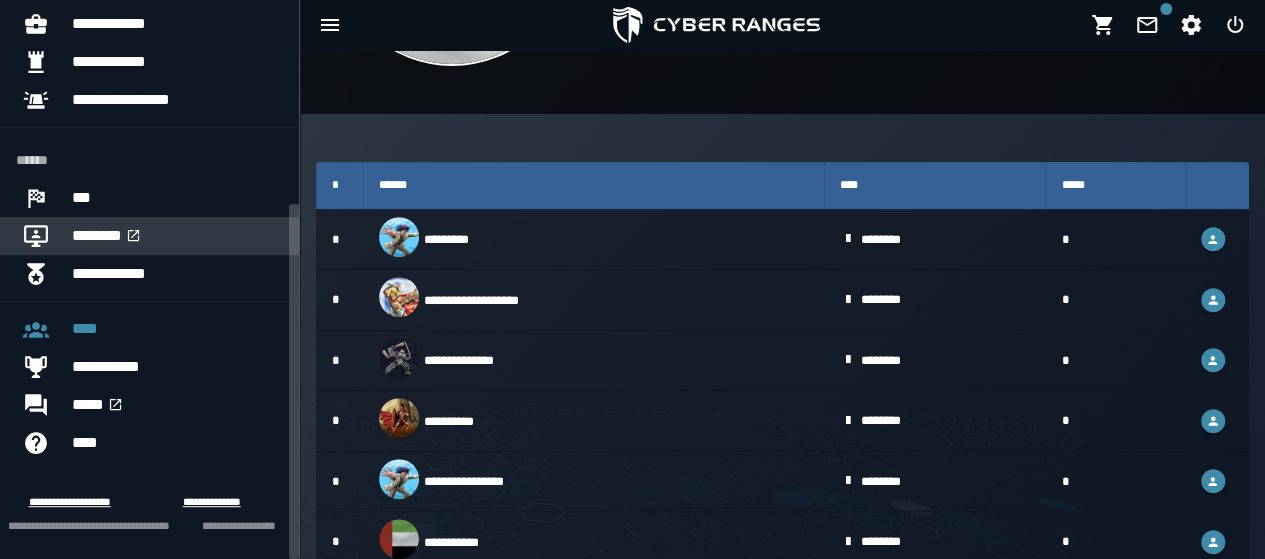 scroll, scrollTop: 493, scrollLeft: 0, axis: vertical 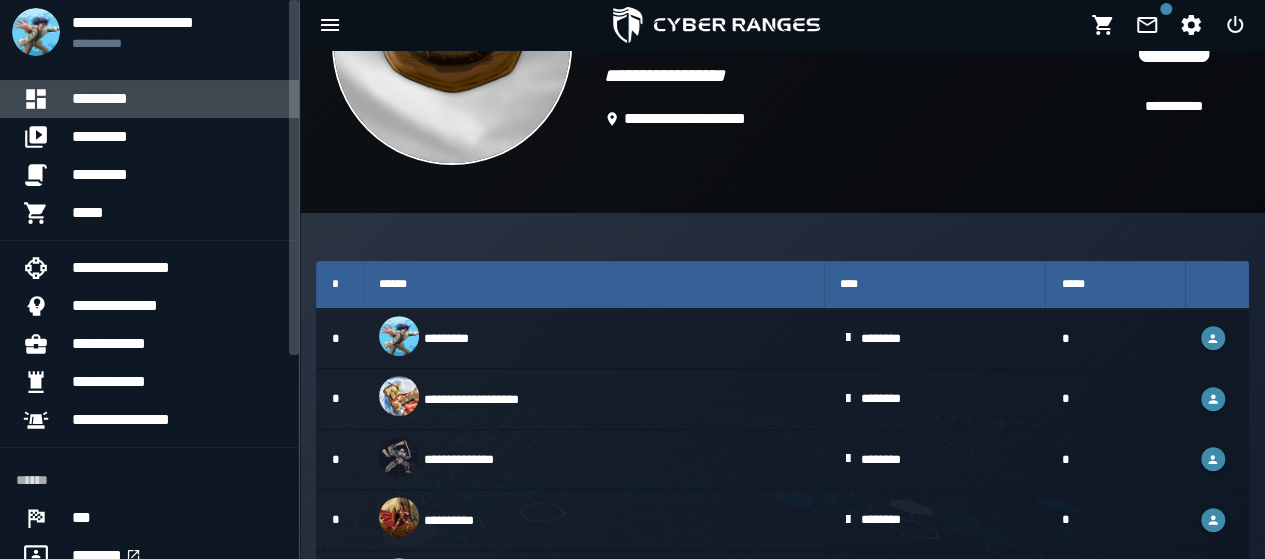 click on "*********" at bounding box center [177, 99] 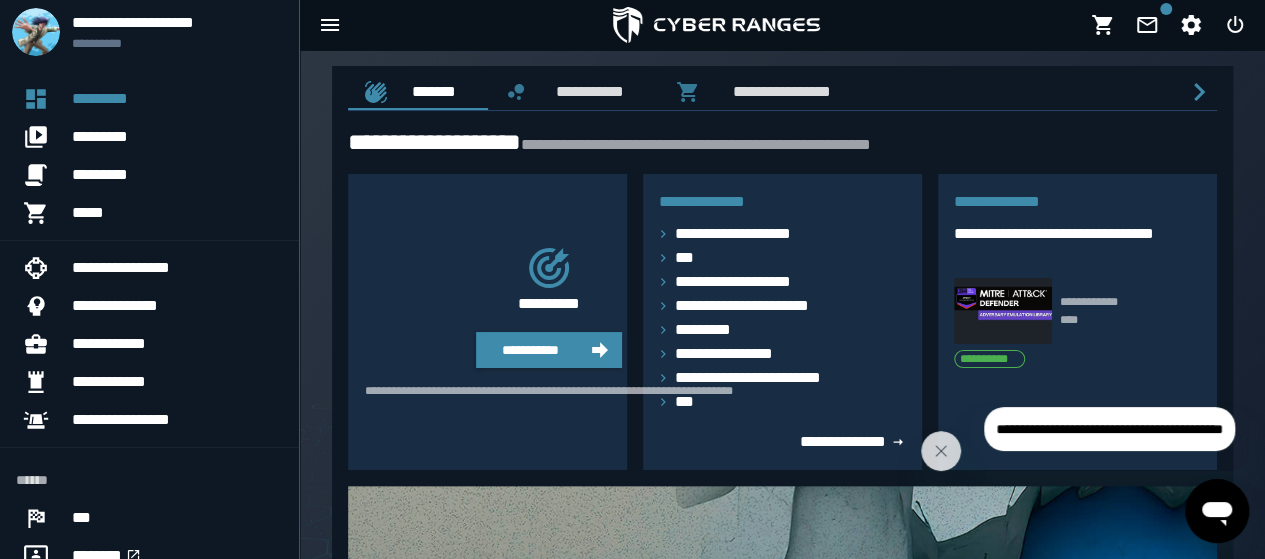 scroll, scrollTop: 100, scrollLeft: 0, axis: vertical 